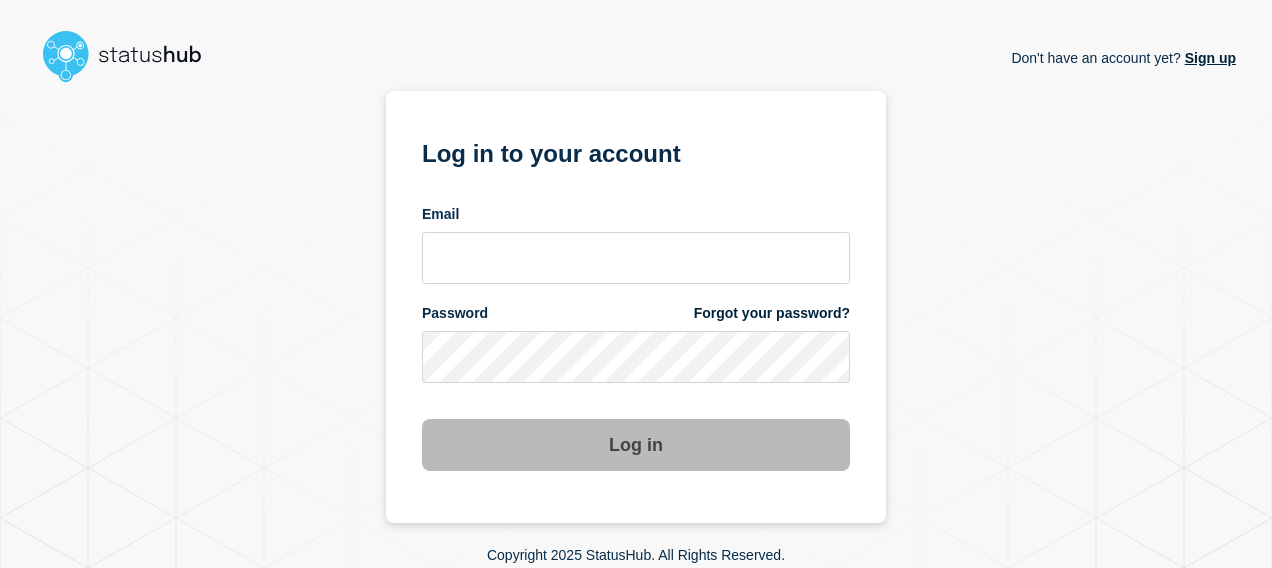 scroll, scrollTop: 0, scrollLeft: 0, axis: both 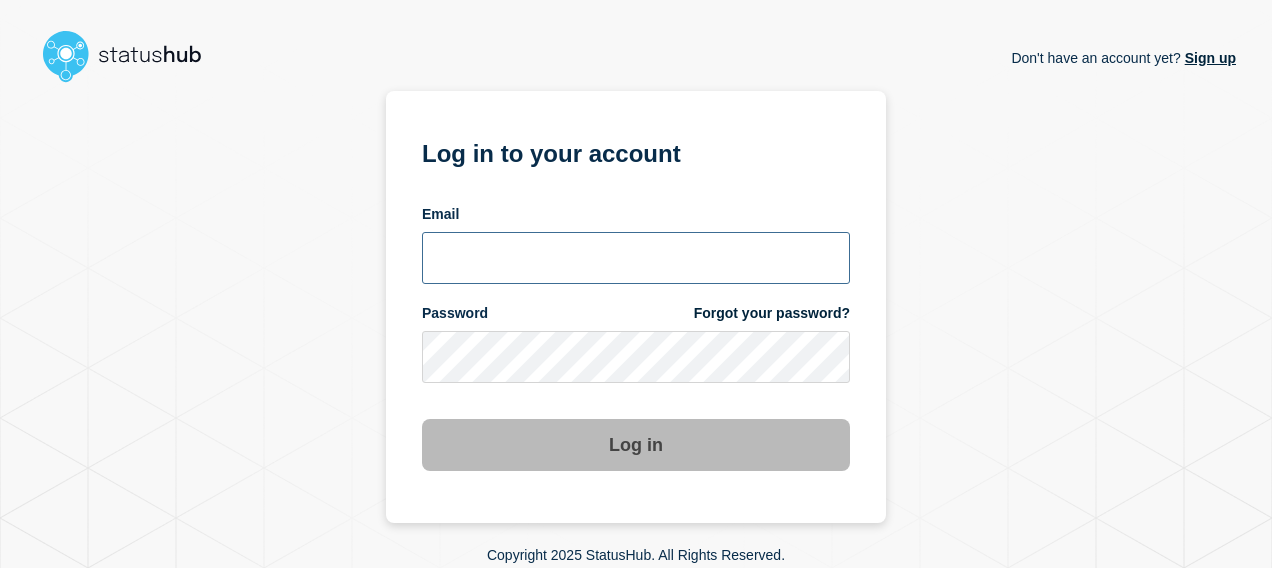 type on "chris.geehan@[EMAIL]" 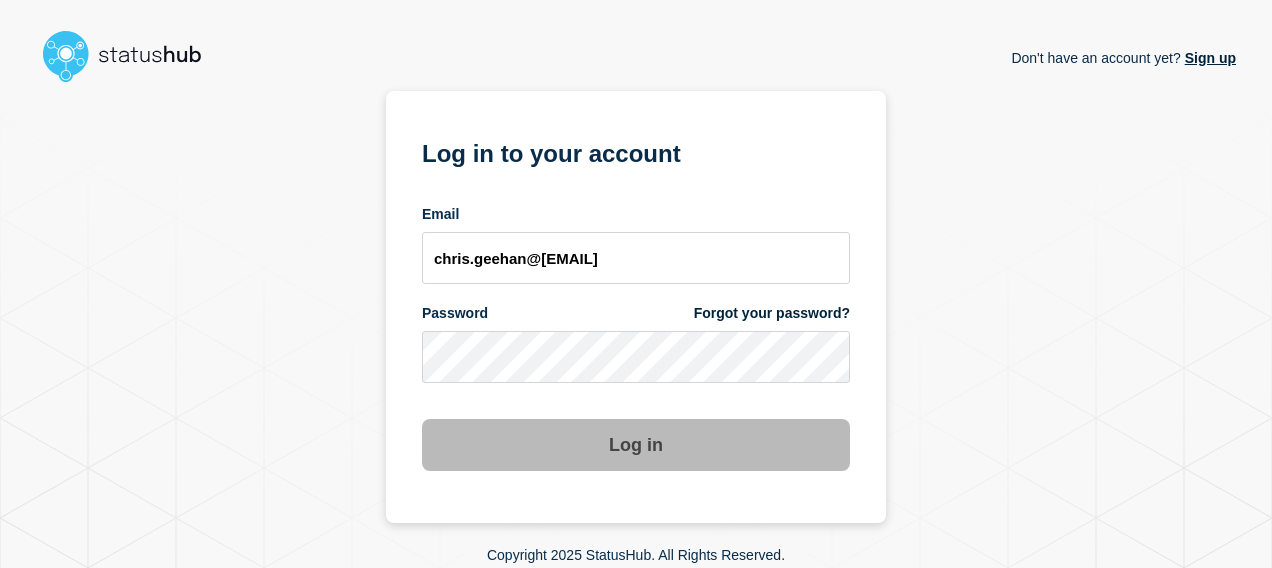 click on "Log in" at bounding box center (636, 445) 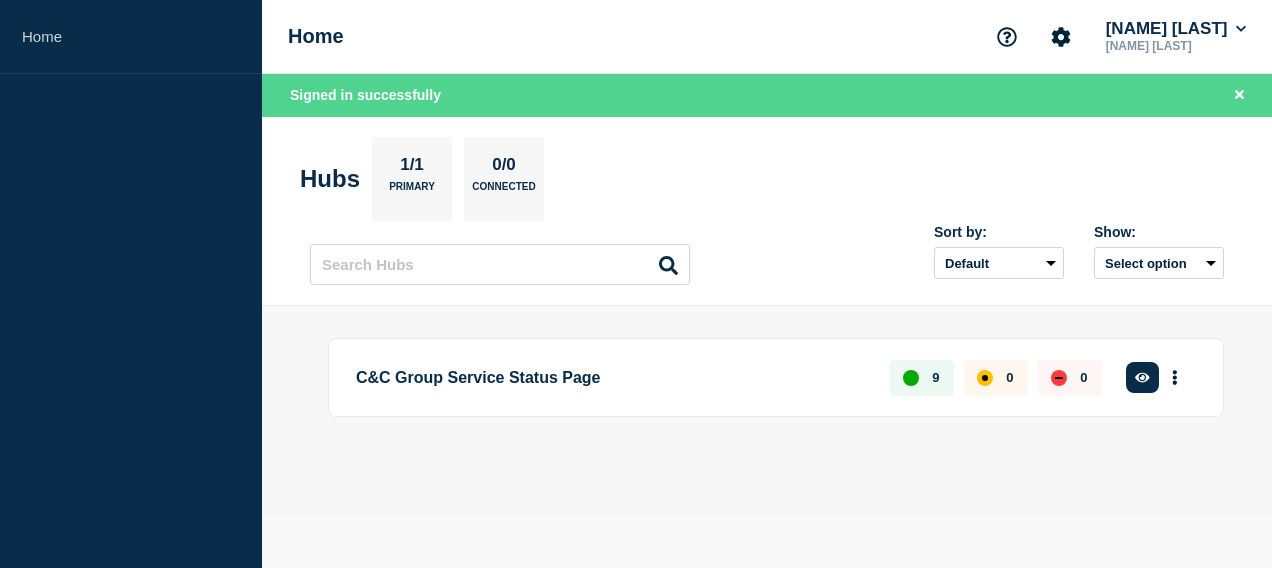 scroll, scrollTop: 0, scrollLeft: 0, axis: both 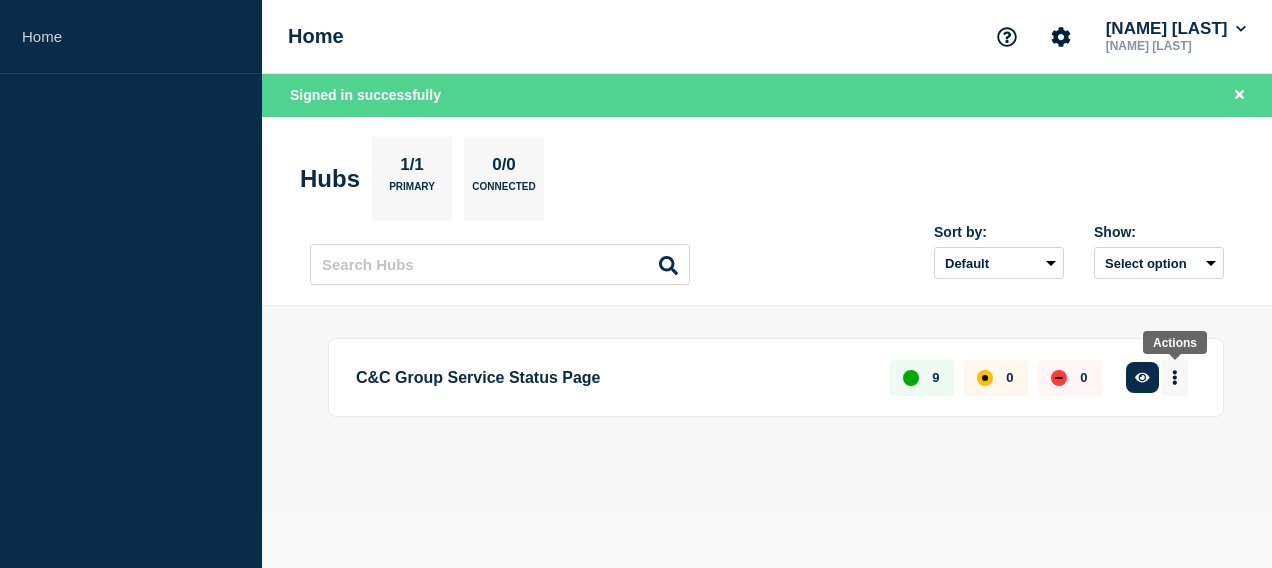 click 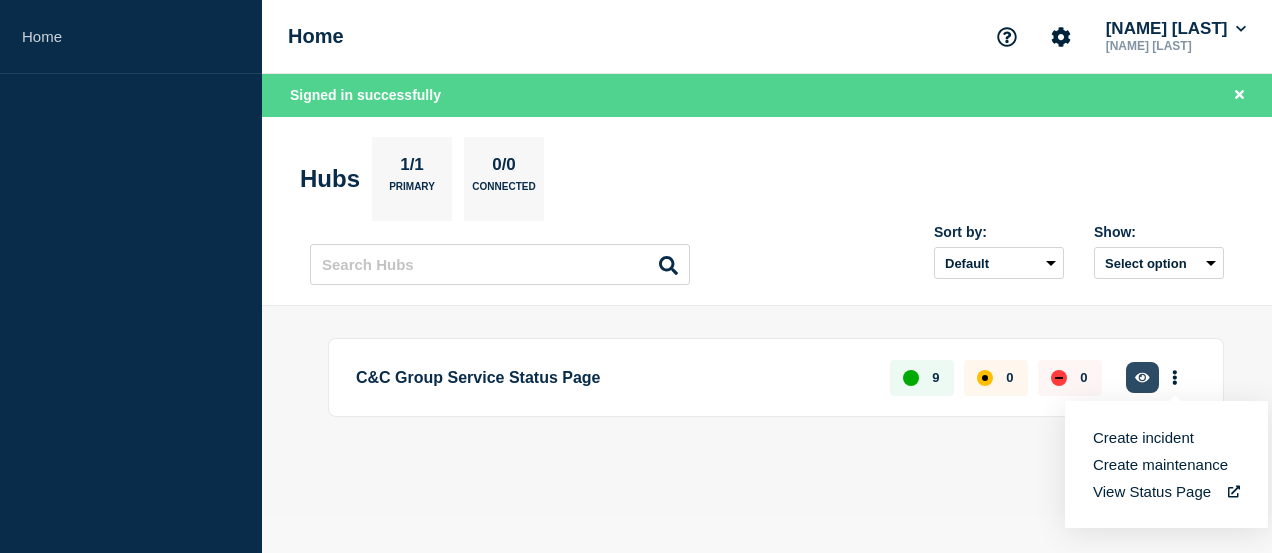 click 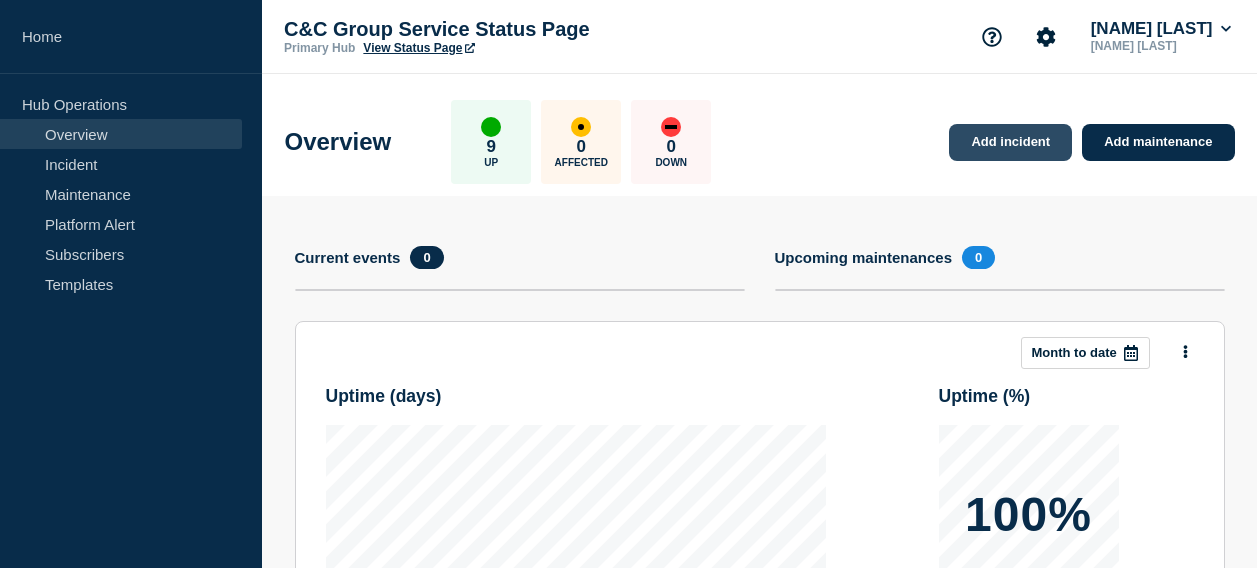 click on "Add incident" at bounding box center (1010, 142) 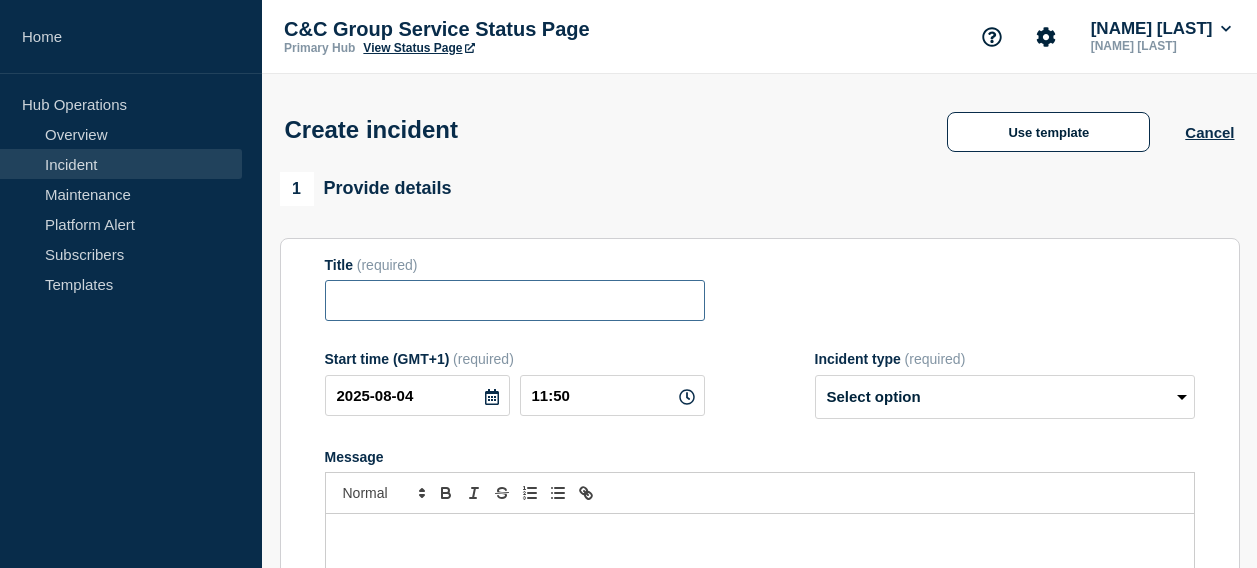 click at bounding box center [515, 300] 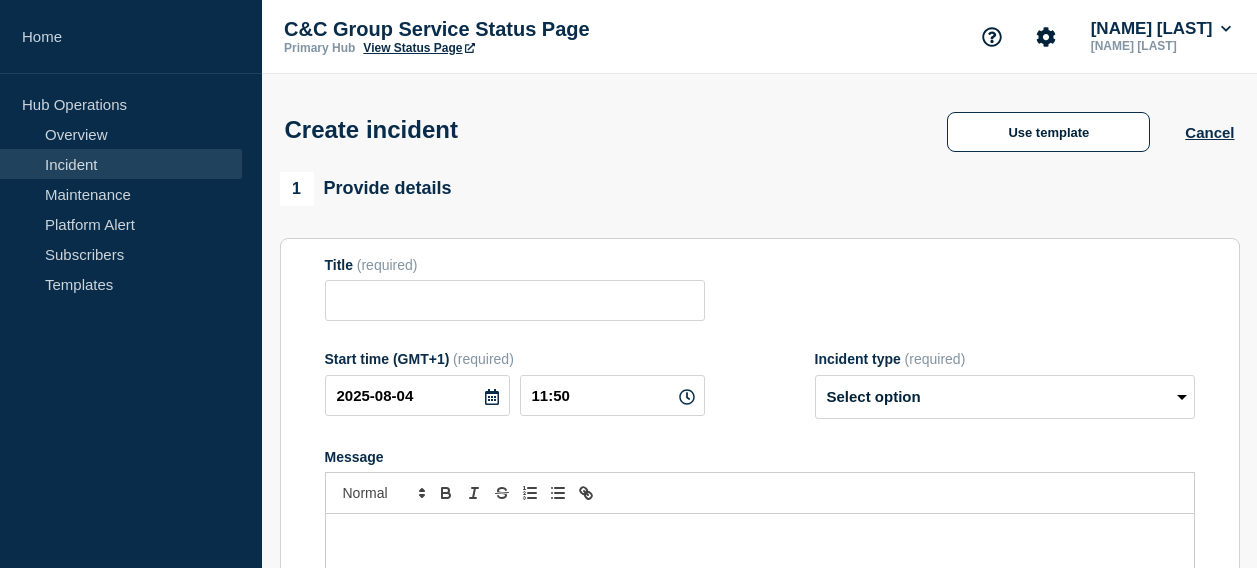 click at bounding box center [760, 535] 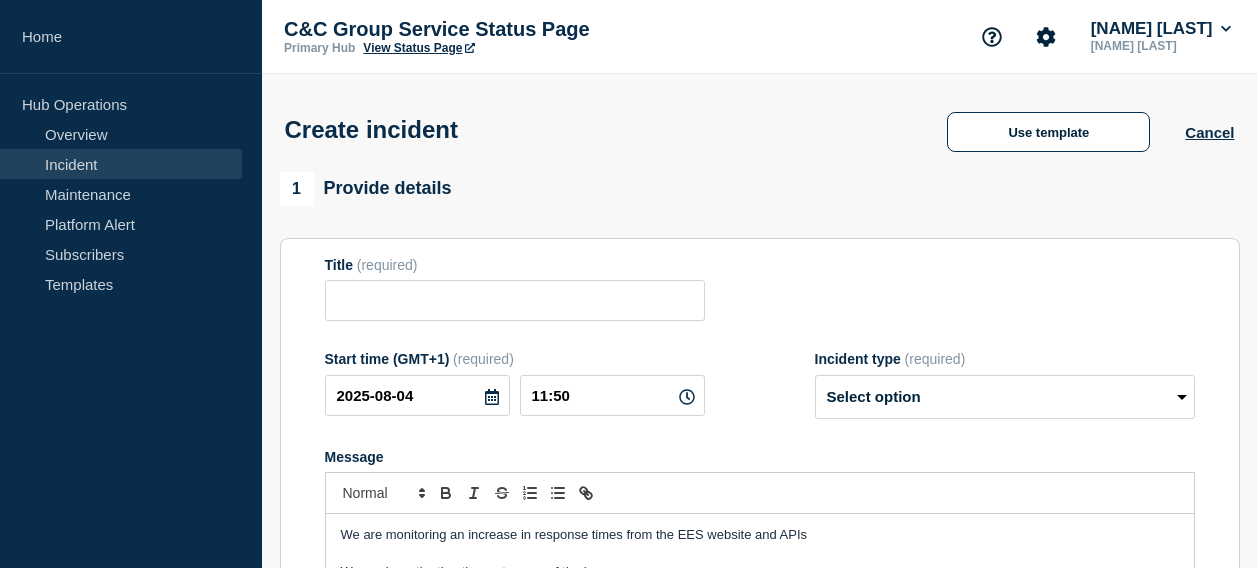 scroll, scrollTop: 54, scrollLeft: 0, axis: vertical 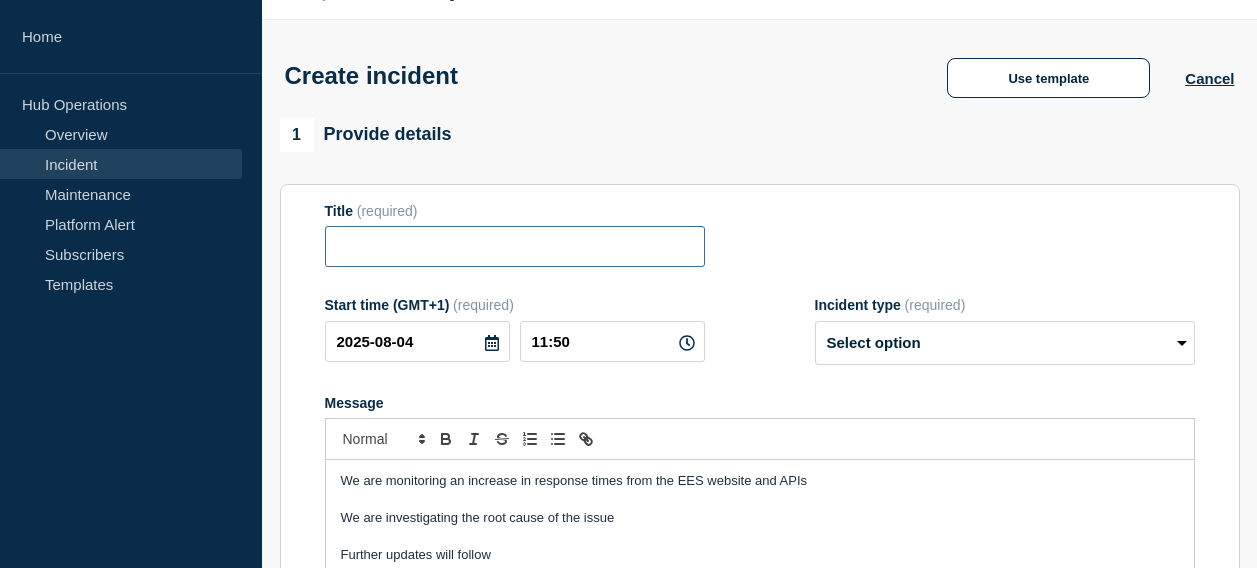 click at bounding box center (515, 246) 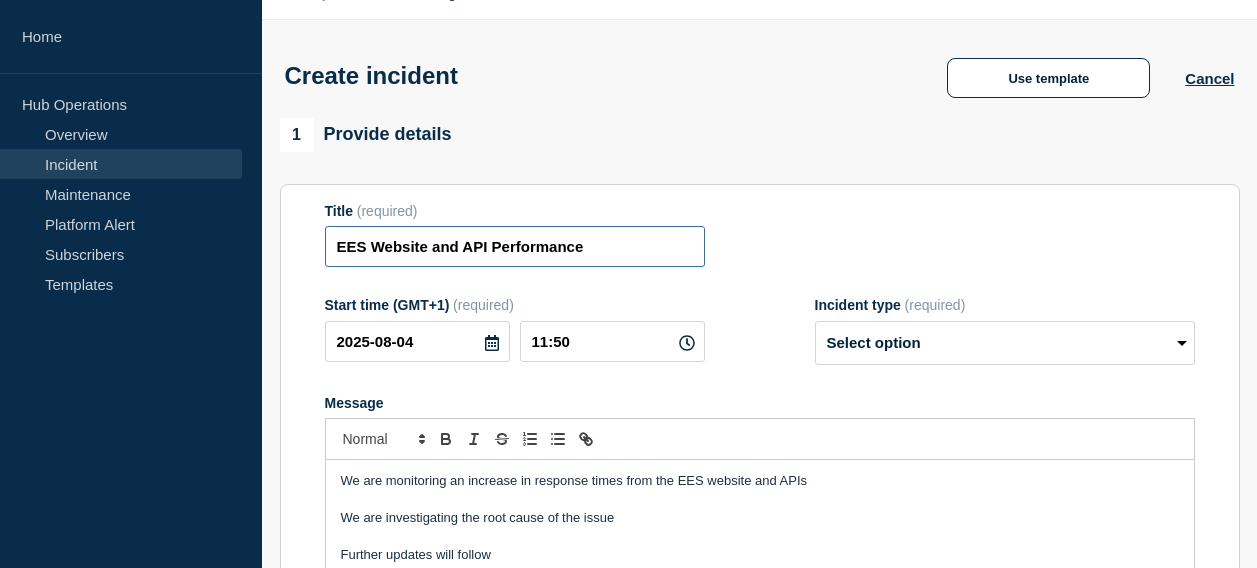 type on "EES Website and API Performance" 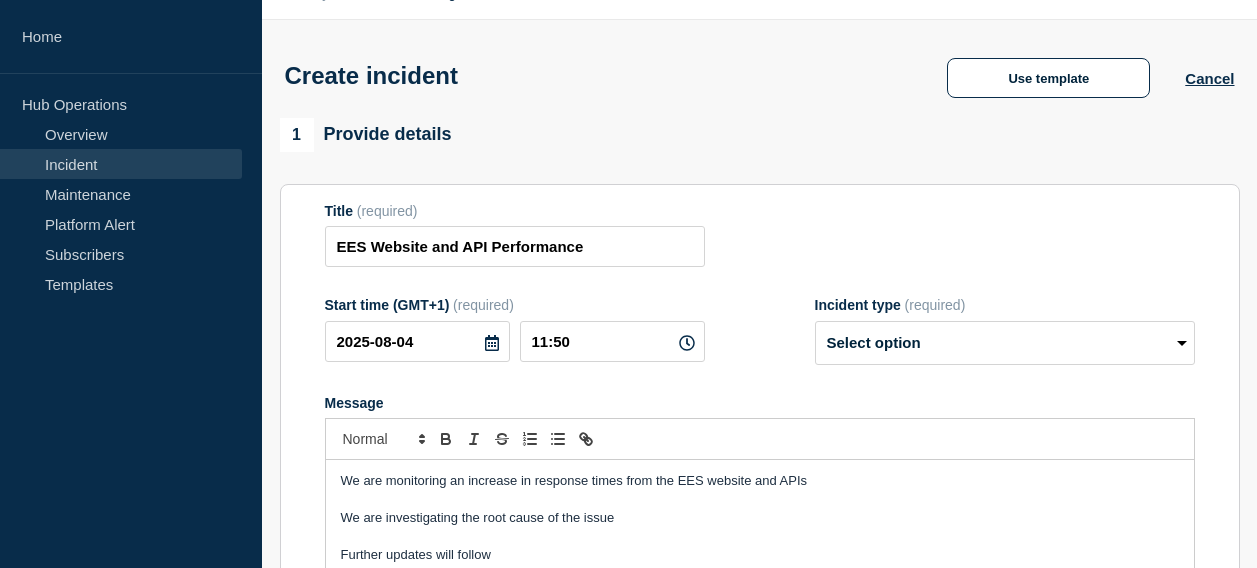 click on "Title  (required) EES Website and API Performance Start time (GMT+1)  (required) 2025-08-04 11:50 Incident type  (required) Select option Investigating Identified Monitoring Message  We are monitoring an increase in response times from the EES website and APIs We are investigating the root cause of the issue Further updates will follow" 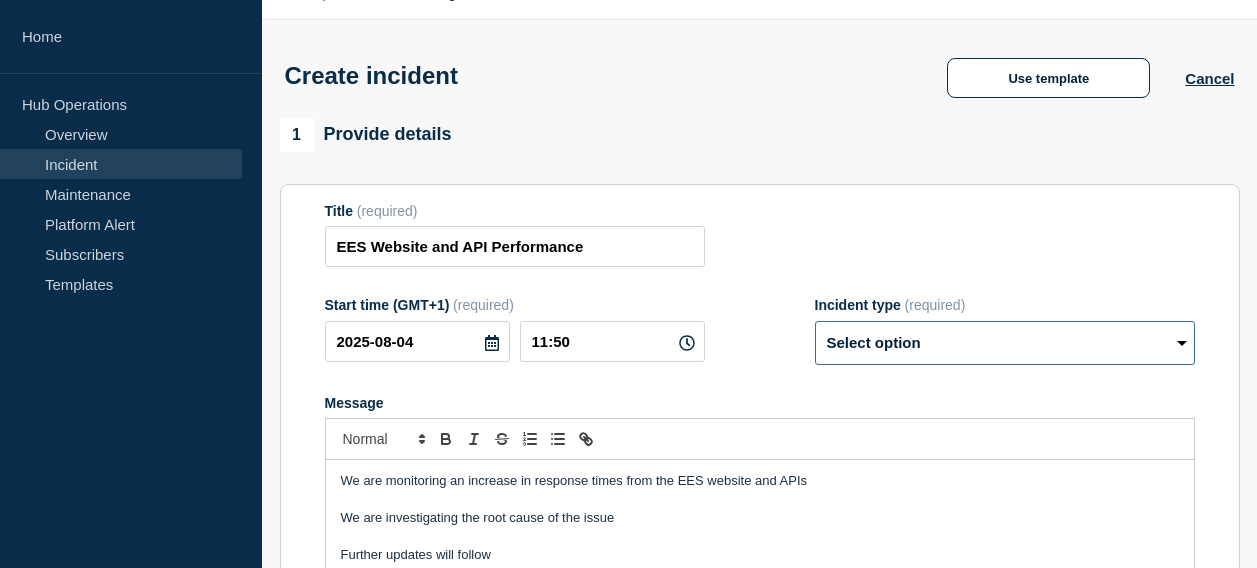 click on "Select option Investigating Identified Monitoring" at bounding box center (1005, 343) 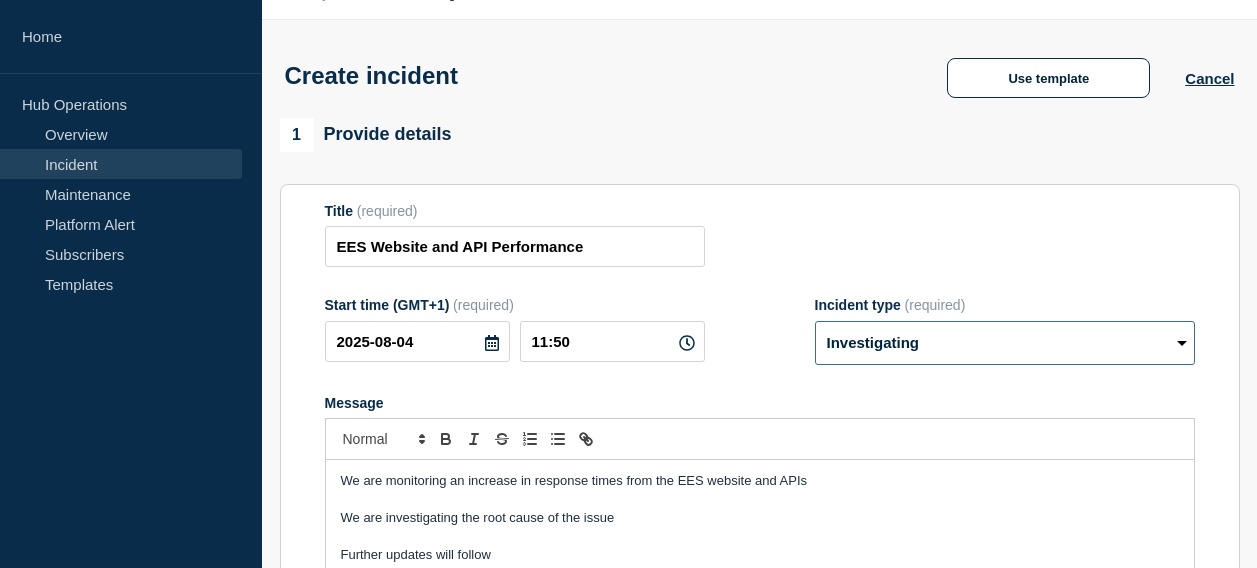 click on "Select option Investigating Identified Monitoring" at bounding box center (1005, 343) 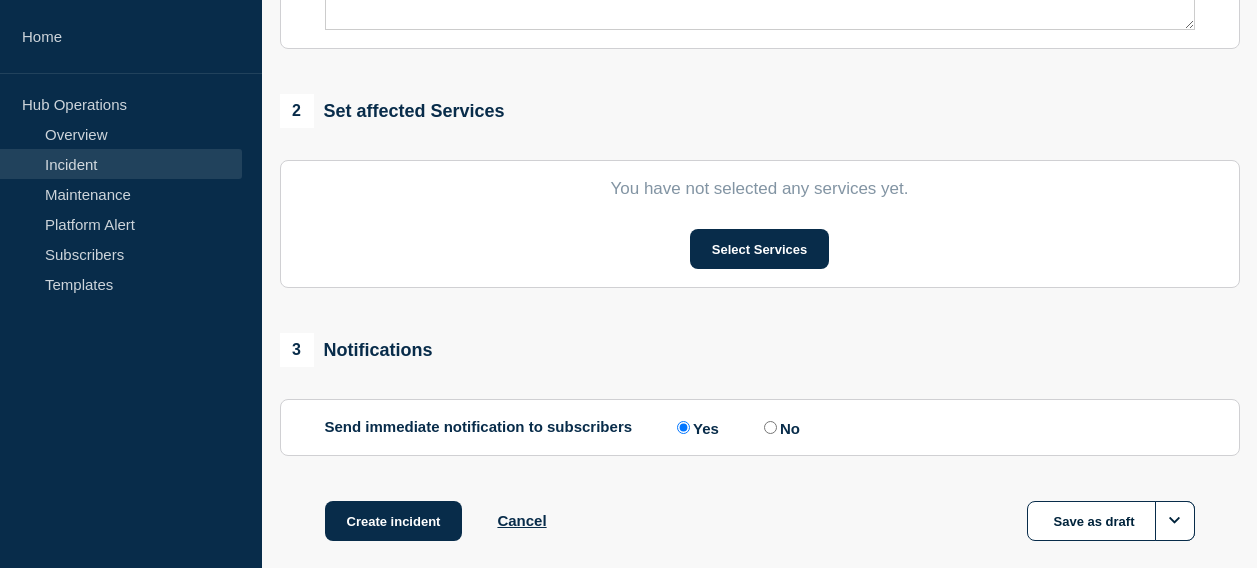 scroll, scrollTop: 733, scrollLeft: 0, axis: vertical 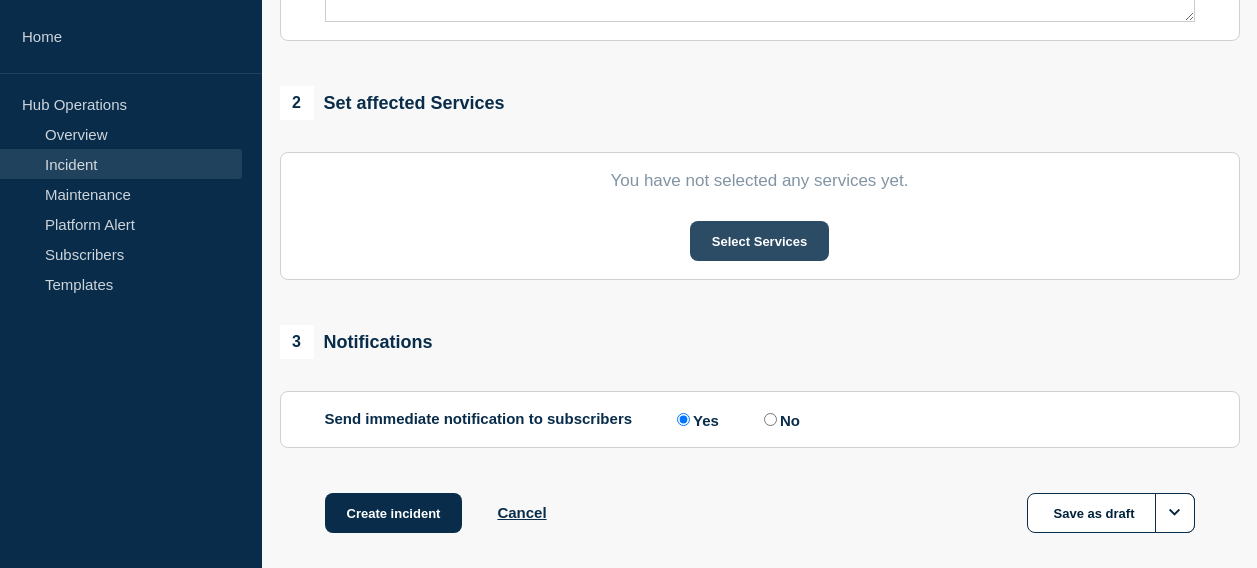 click on "Select Services" at bounding box center (759, 241) 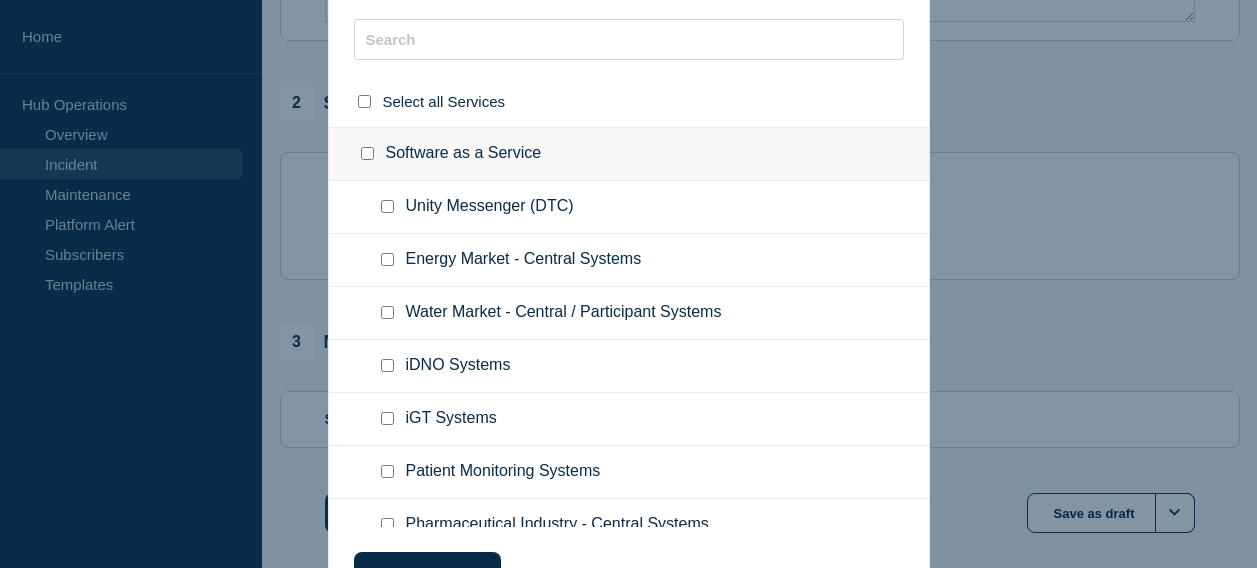 click on "Energy Market - Central Systems" at bounding box center [524, 260] 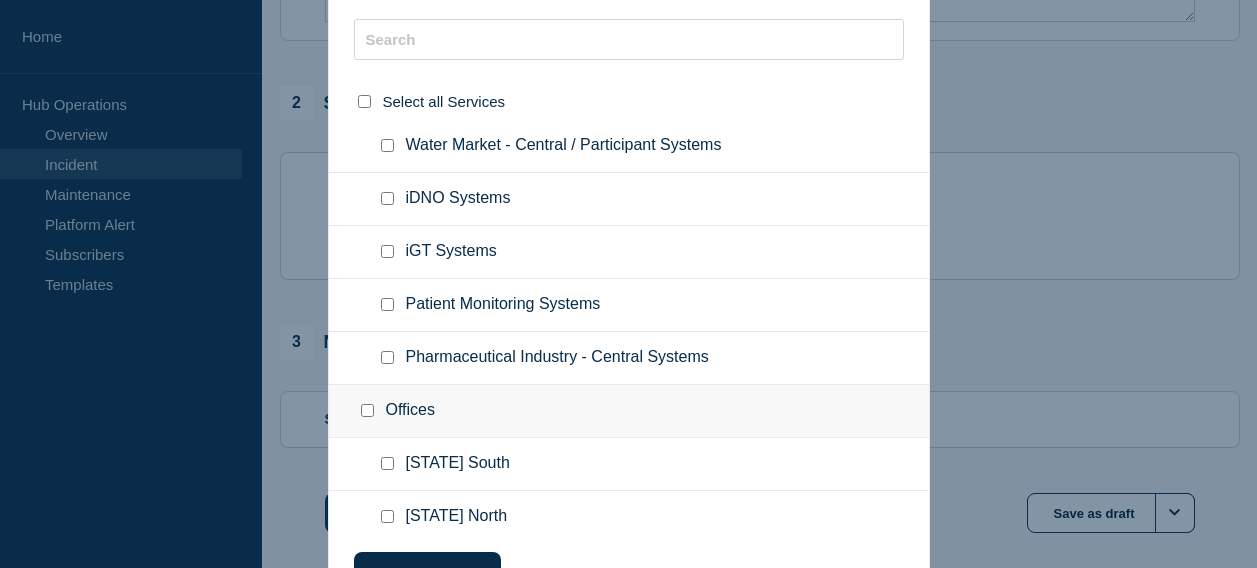 scroll, scrollTop: 180, scrollLeft: 0, axis: vertical 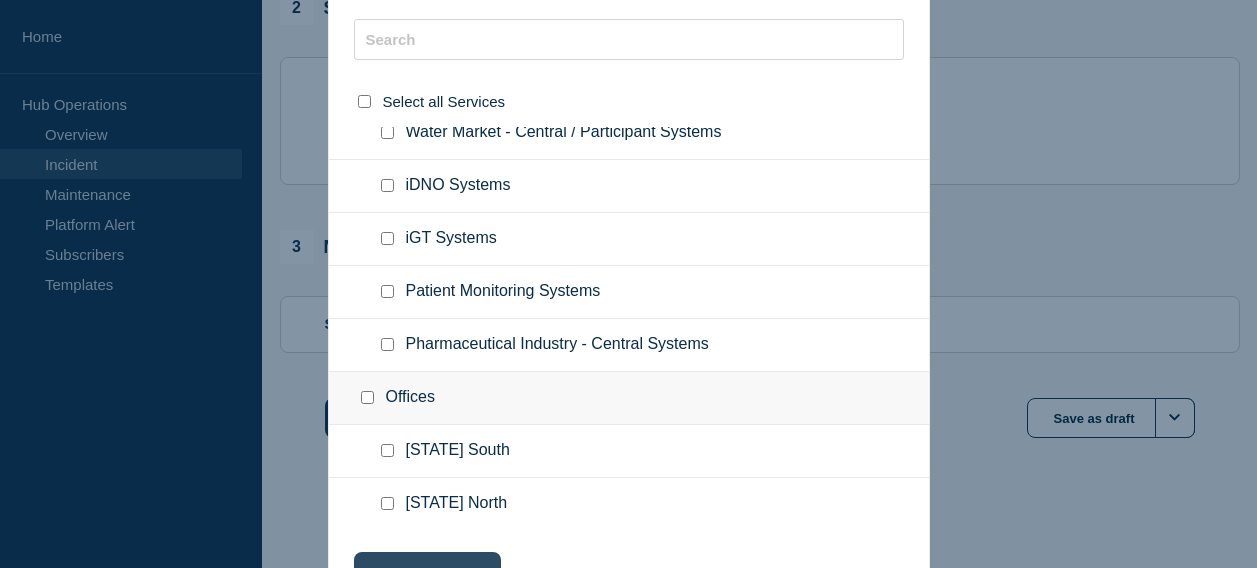 click on "Choose selected" 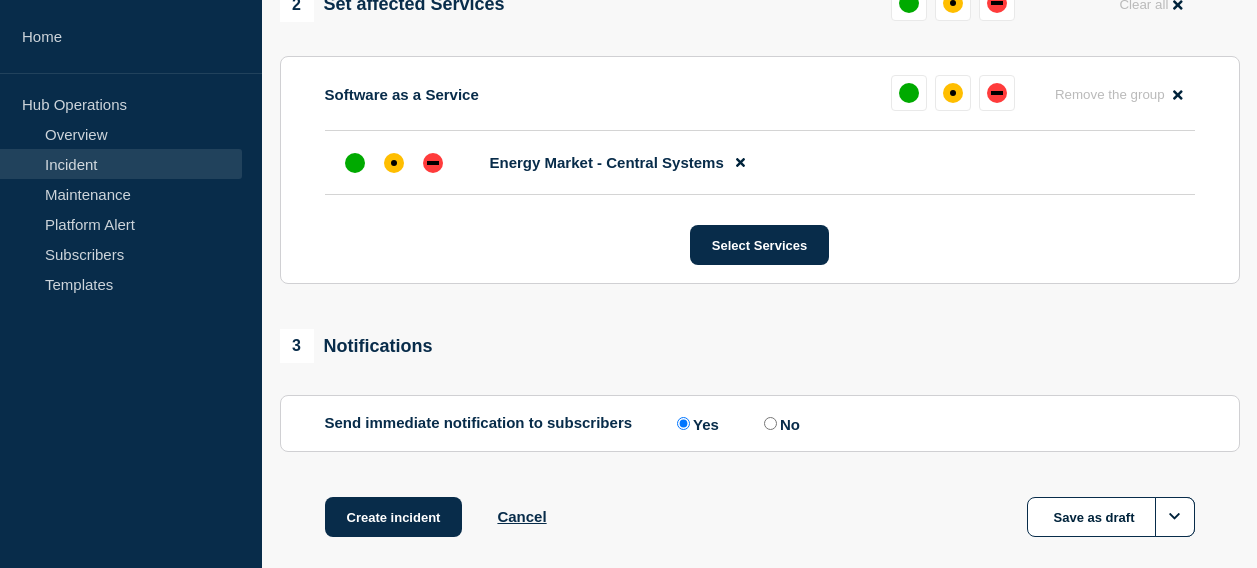 scroll, scrollTop: 837, scrollLeft: 0, axis: vertical 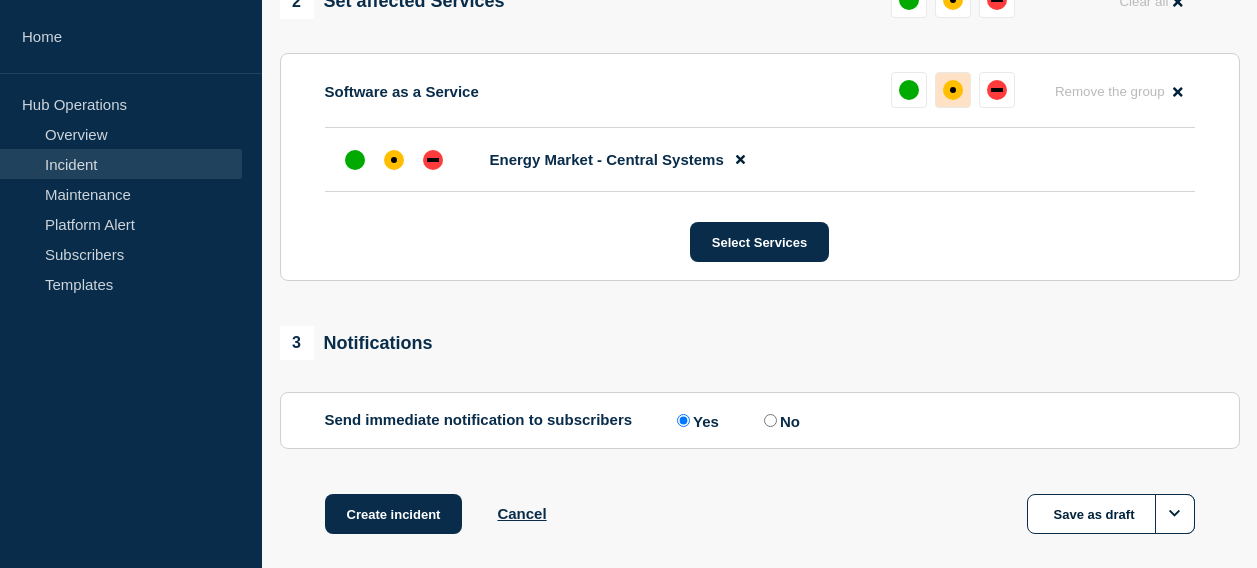 click at bounding box center [953, 90] 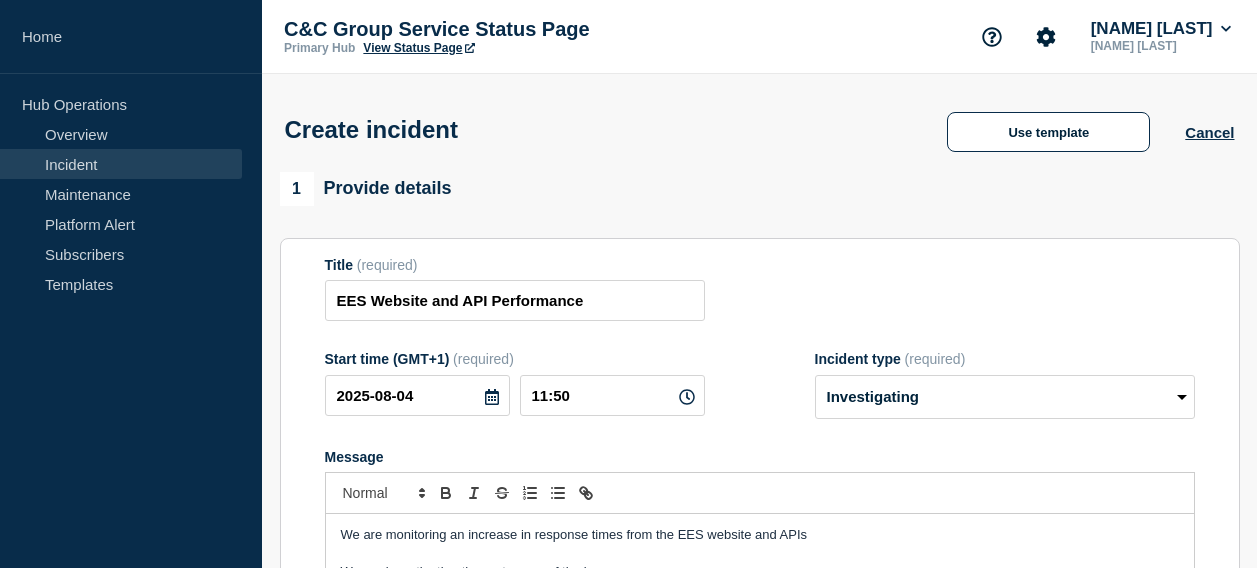 scroll, scrollTop: 939, scrollLeft: 0, axis: vertical 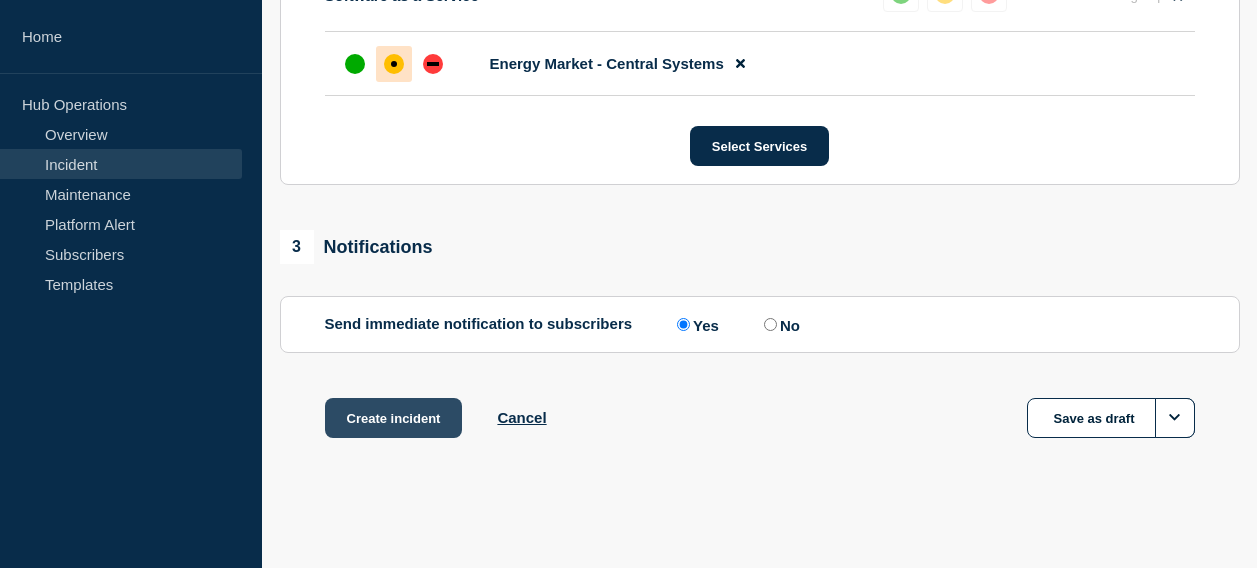 click on "Create incident" at bounding box center [394, 418] 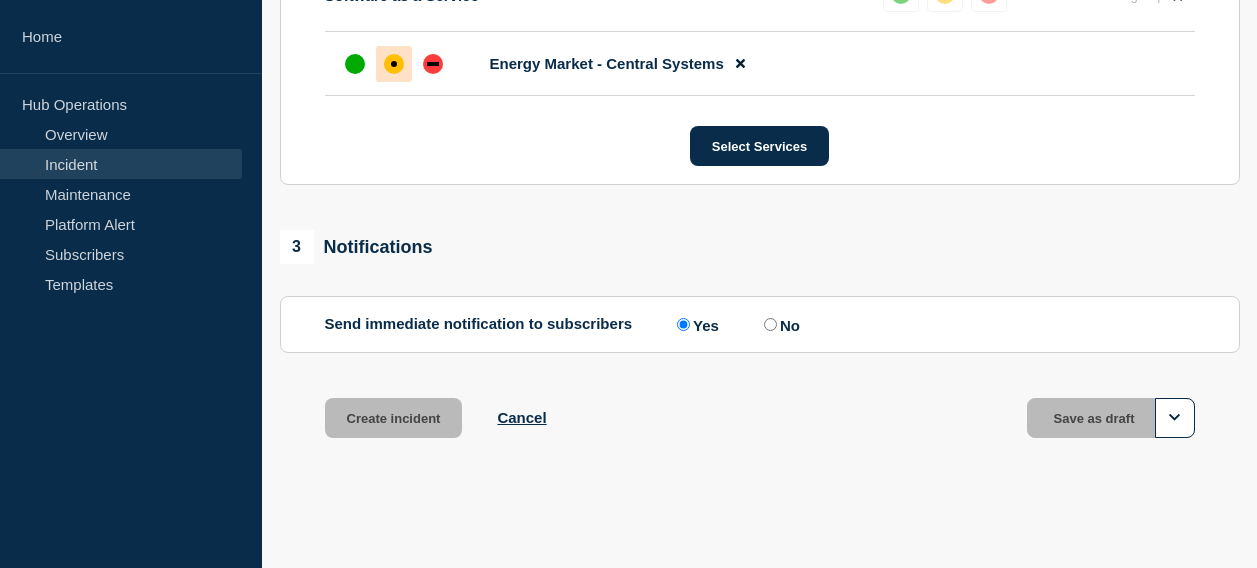 scroll, scrollTop: 0, scrollLeft: 0, axis: both 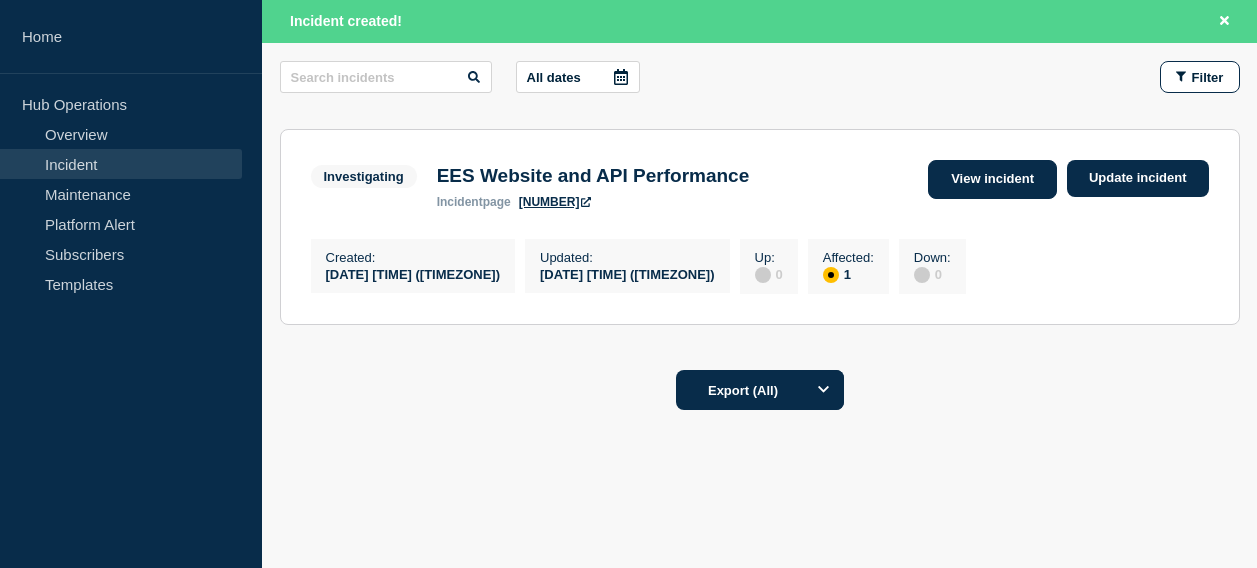click on "View incident" at bounding box center [992, 179] 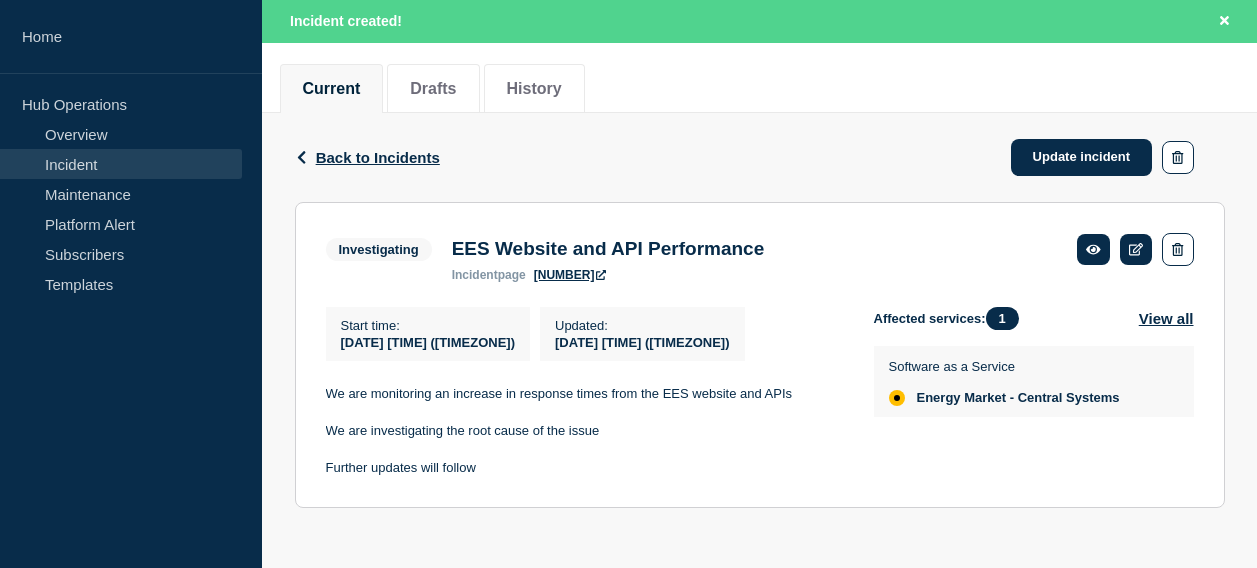 scroll, scrollTop: 247, scrollLeft: 0, axis: vertical 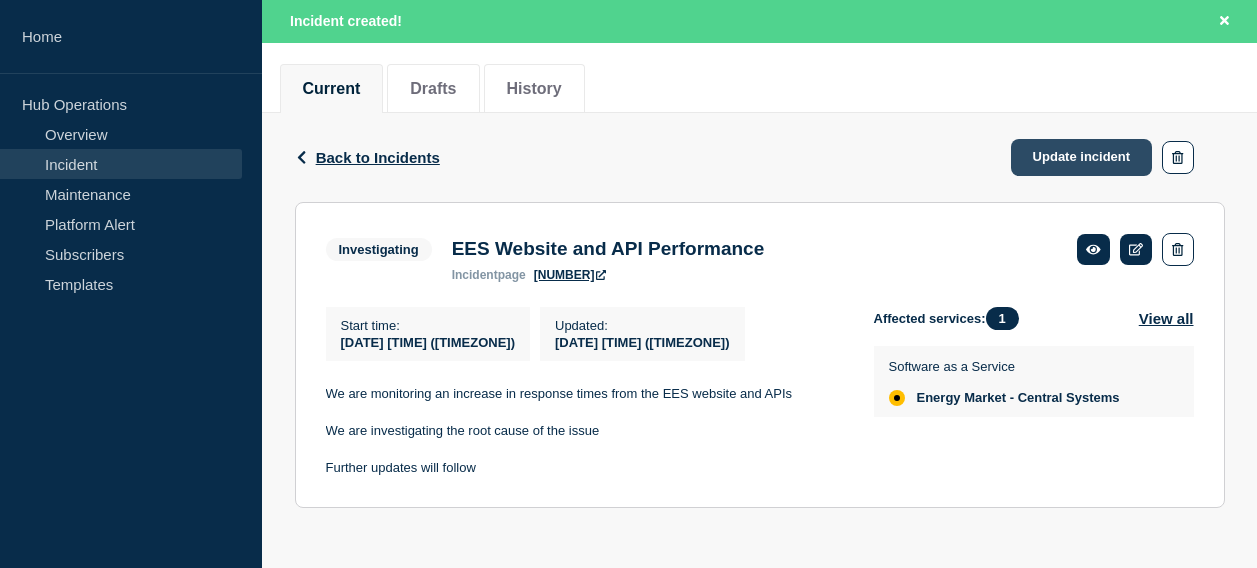 click on "Update incident" 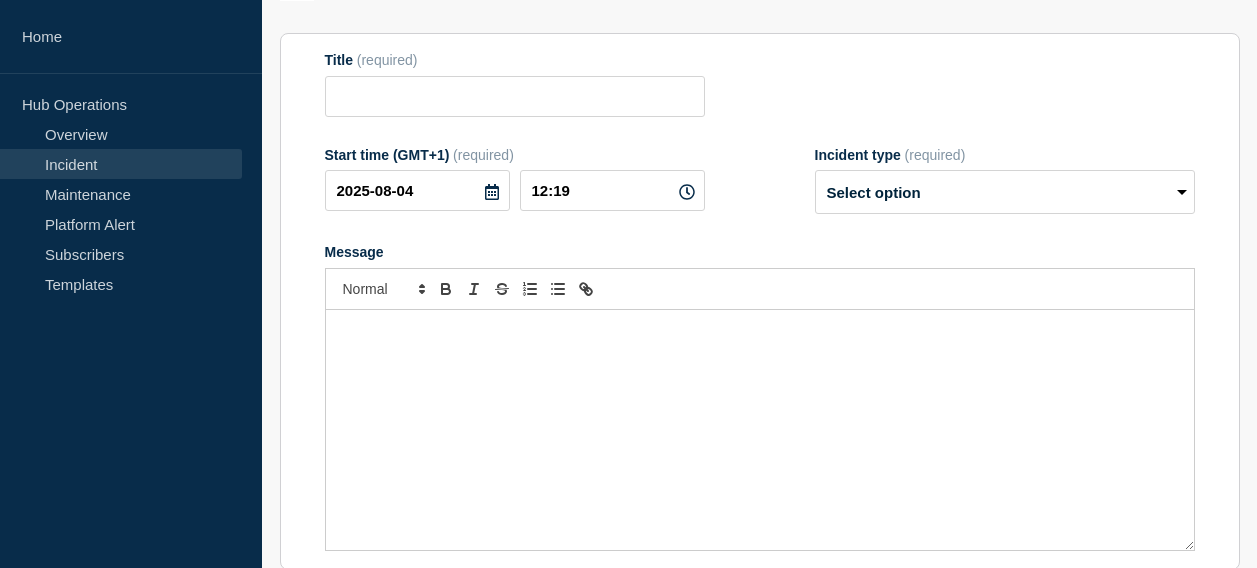 type on "EES Website and API Performance" 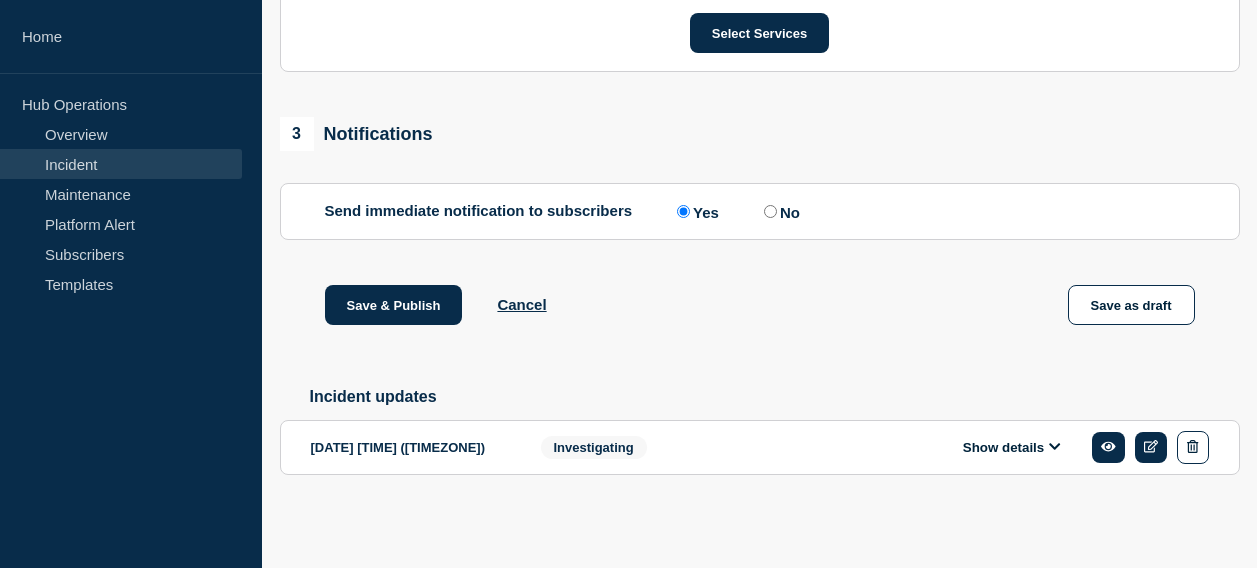 scroll, scrollTop: 1090, scrollLeft: 0, axis: vertical 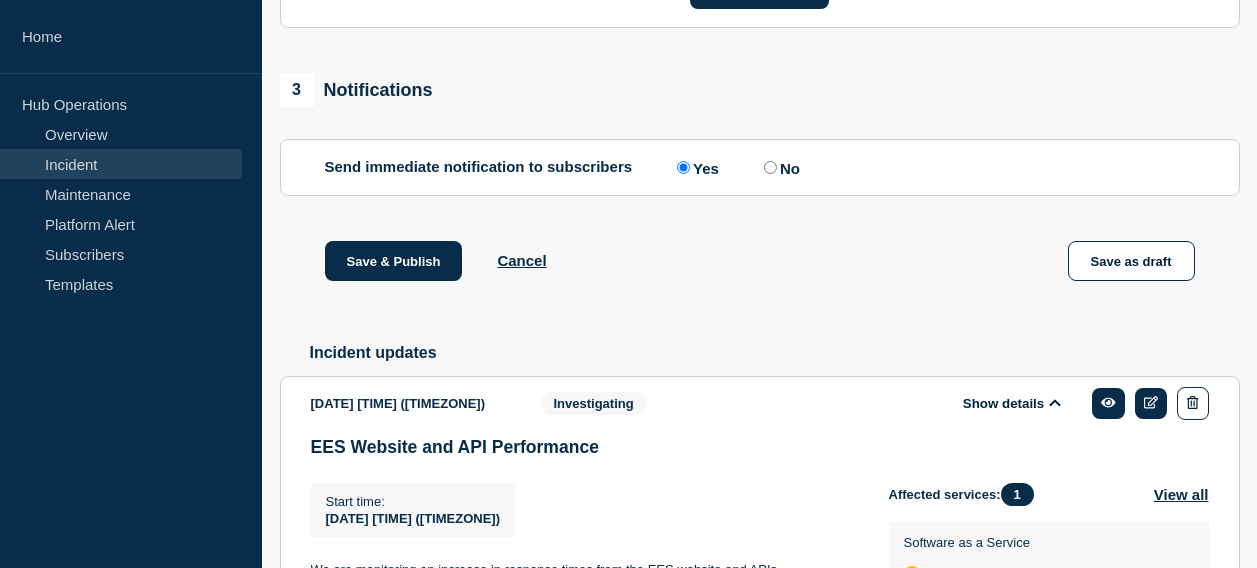 click on "1  Provide details  Title  (required) EES Website and API Performance Start time (GMT+1)  (required) 2025-08-04 12:19 Incident type  (required) Select option Investigating Identified Monitoring Resolved Message  2  Set affected Services  Reset Clear all  Software as a Service Reset Remove the group Remove   Energy Market - Central Systems Select Services 3  Notifications  Send immediate notification to subscribers Send immediate notification to subscribers  Yes  No Save & Publish Cancel Save as draft Incident updates 2025-08-04 11:50 (GMT+1) Show details  Investigating EES Website and API Performance Start time : 2025-08-04 11:50 (GMT+1) Start time  2025-08-04 11:50 (GMT+1) We are monitoring an increase in response times from the EES website and APIs We are investigating the root cause of the issue Further updates will follow Affected services:  1 View all Software as a Service Energy Market - Central Systems" at bounding box center (759, -87) 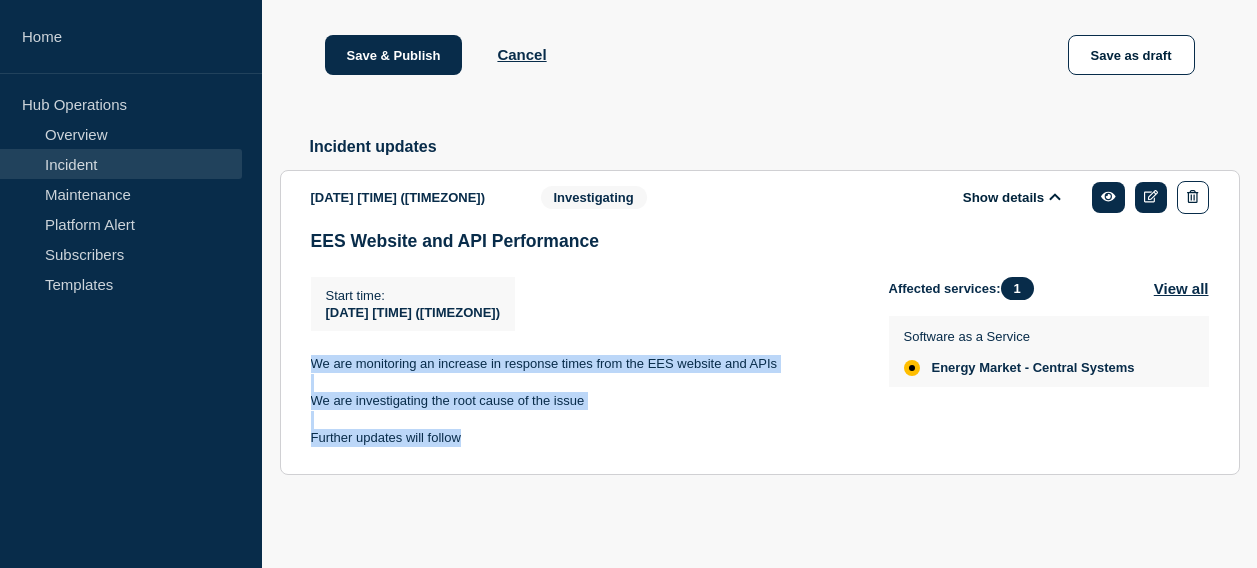 drag, startPoint x: 517, startPoint y: 438, endPoint x: 305, endPoint y: 365, distance: 224.21642 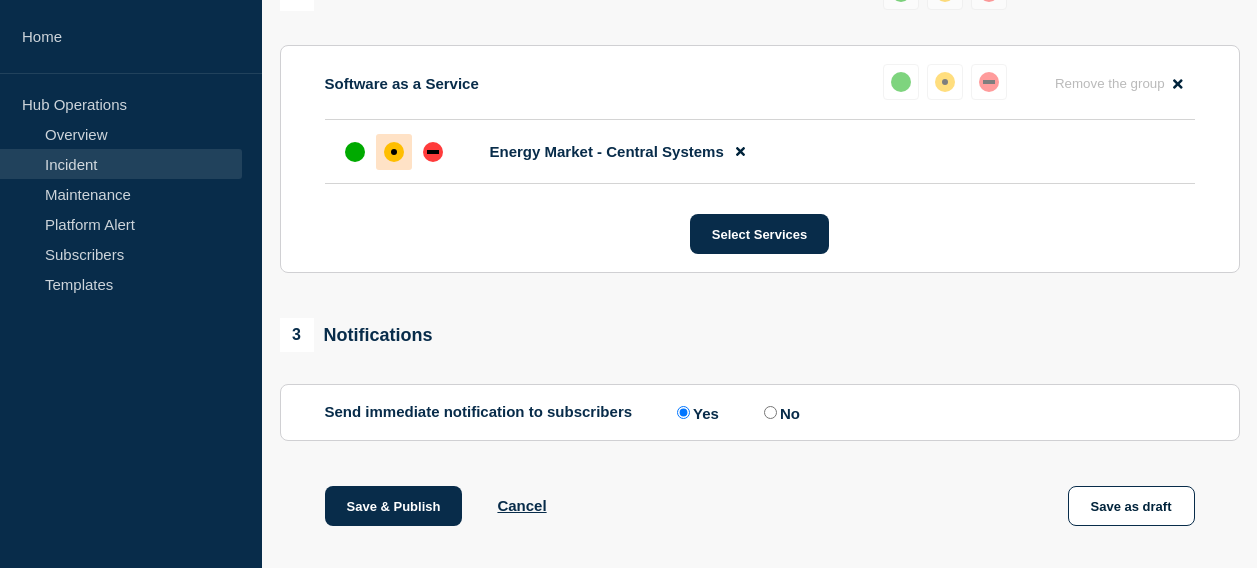 scroll, scrollTop: 348, scrollLeft: 0, axis: vertical 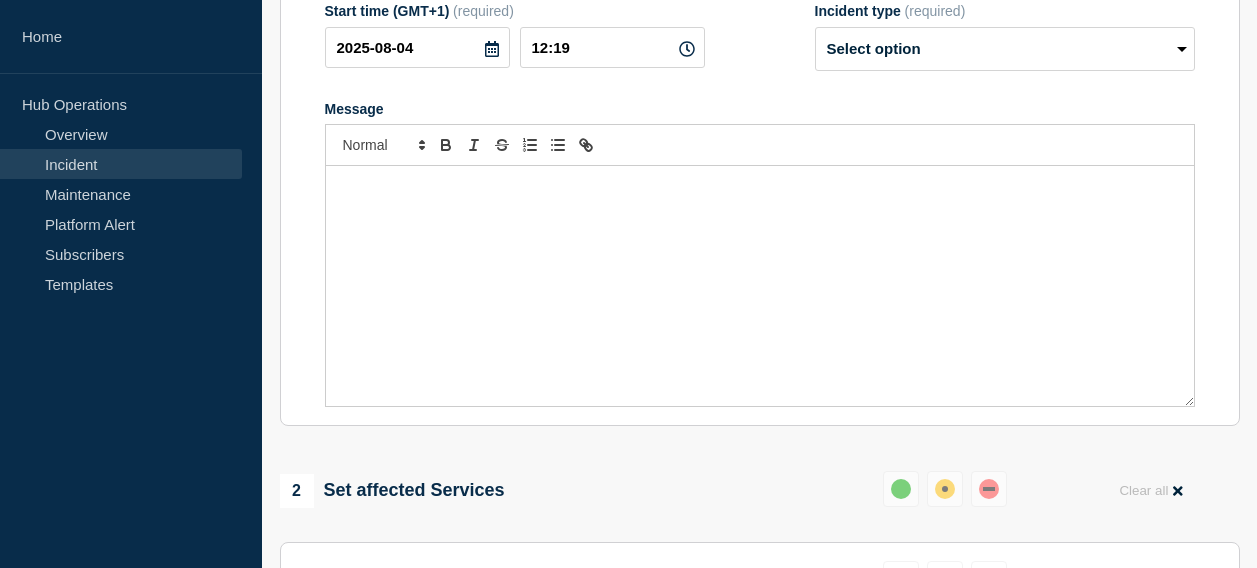 click at bounding box center (760, 286) 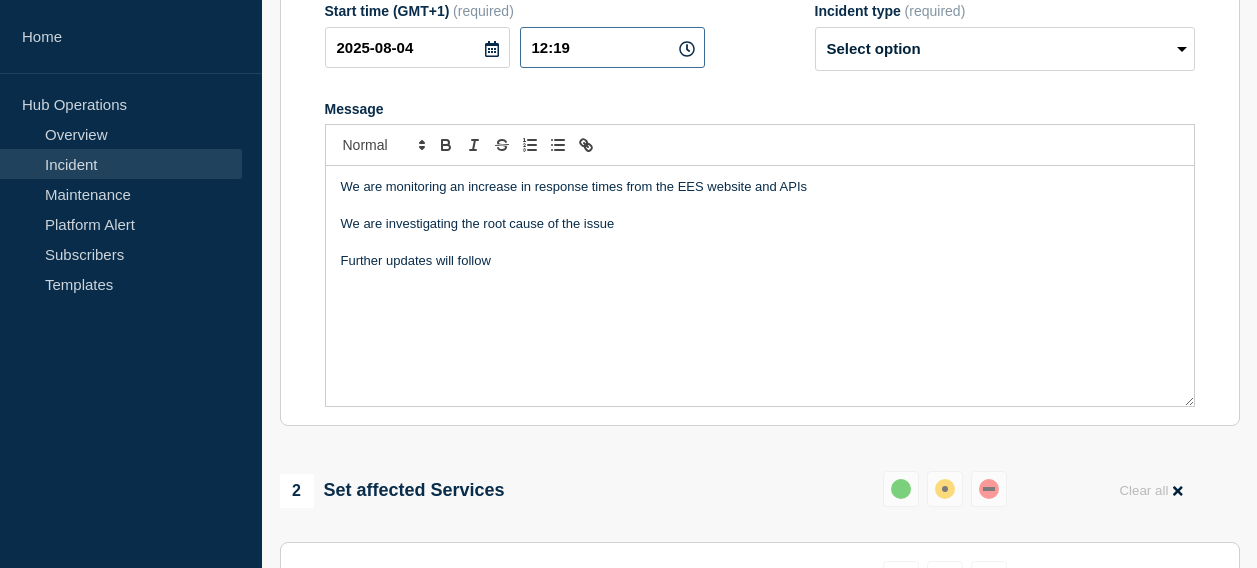 click on "12:19" at bounding box center [612, 47] 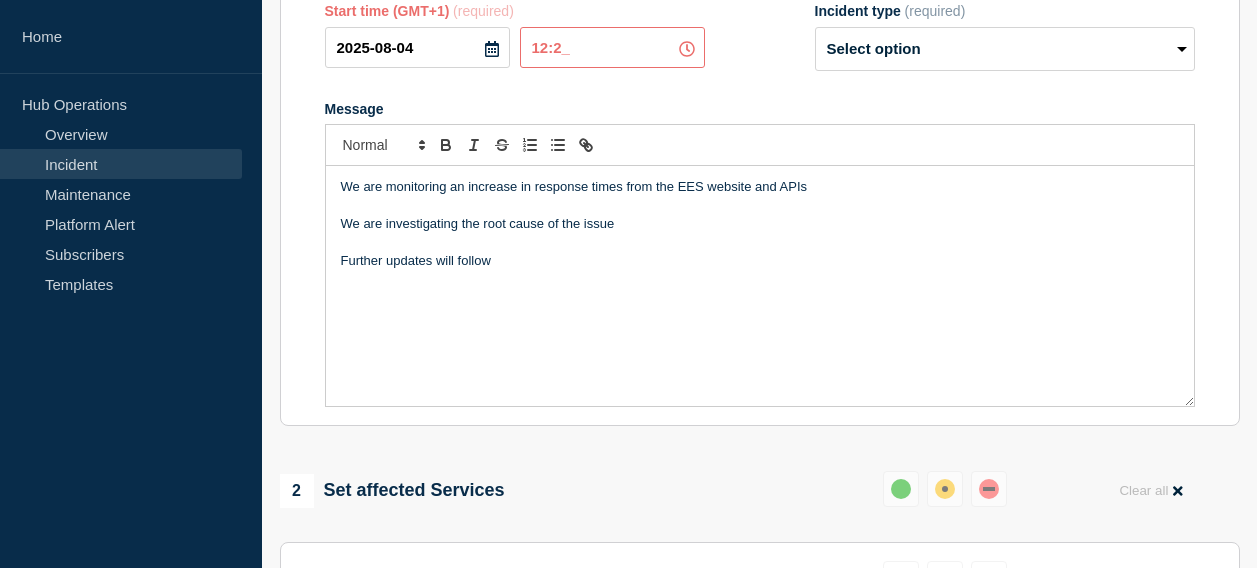type on "12:20" 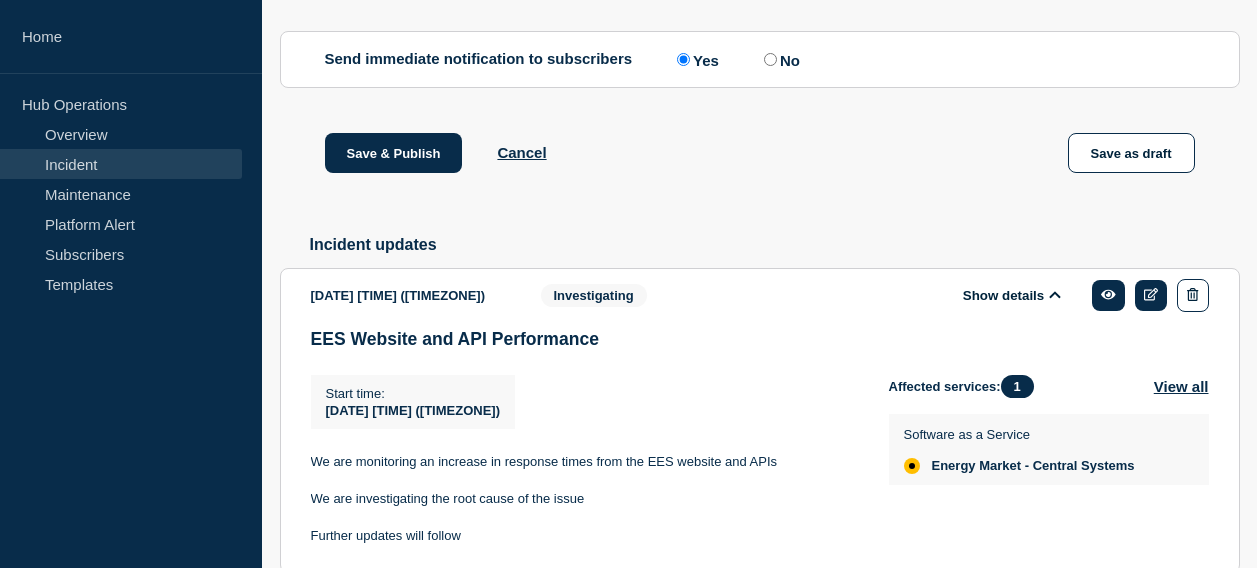 scroll, scrollTop: 1209, scrollLeft: 0, axis: vertical 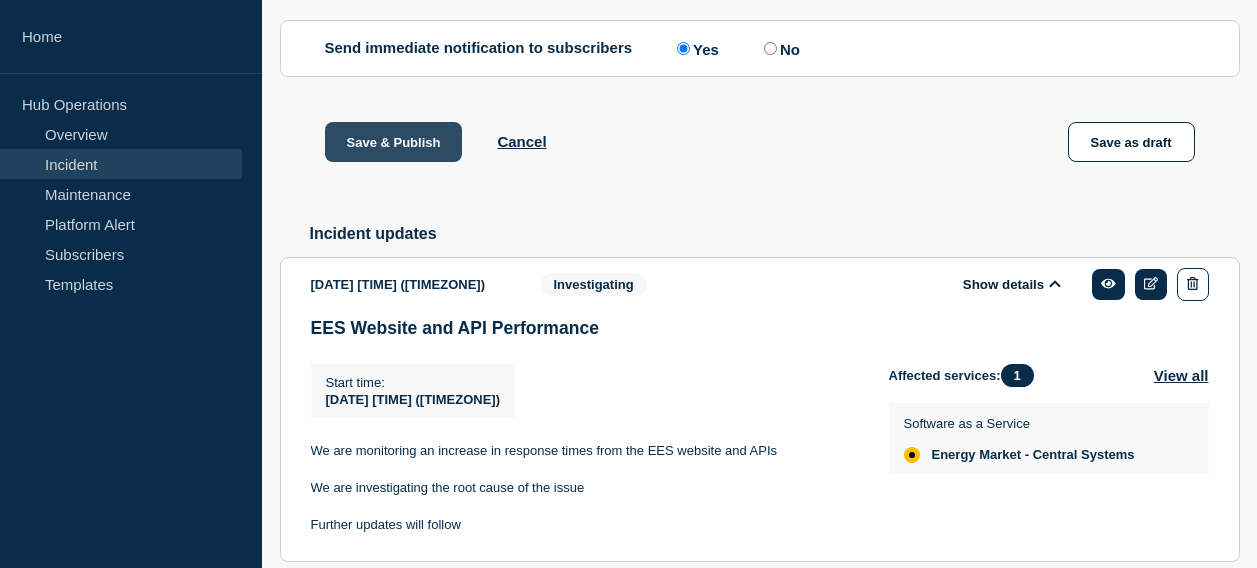 click on "Save & Publish" at bounding box center (394, 142) 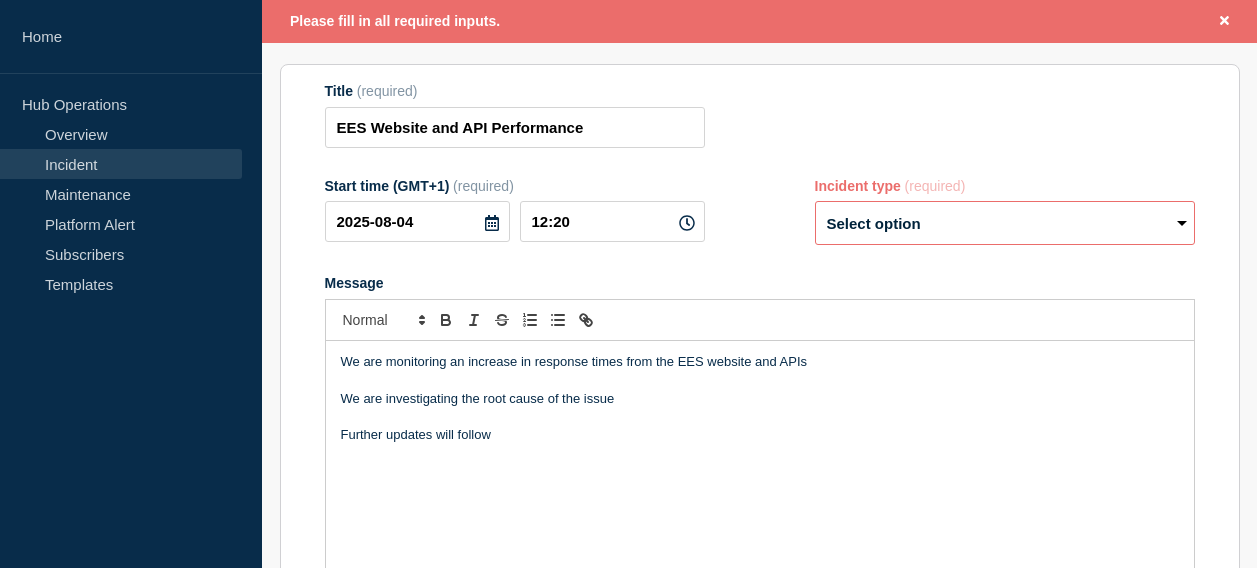 scroll, scrollTop: 169, scrollLeft: 0, axis: vertical 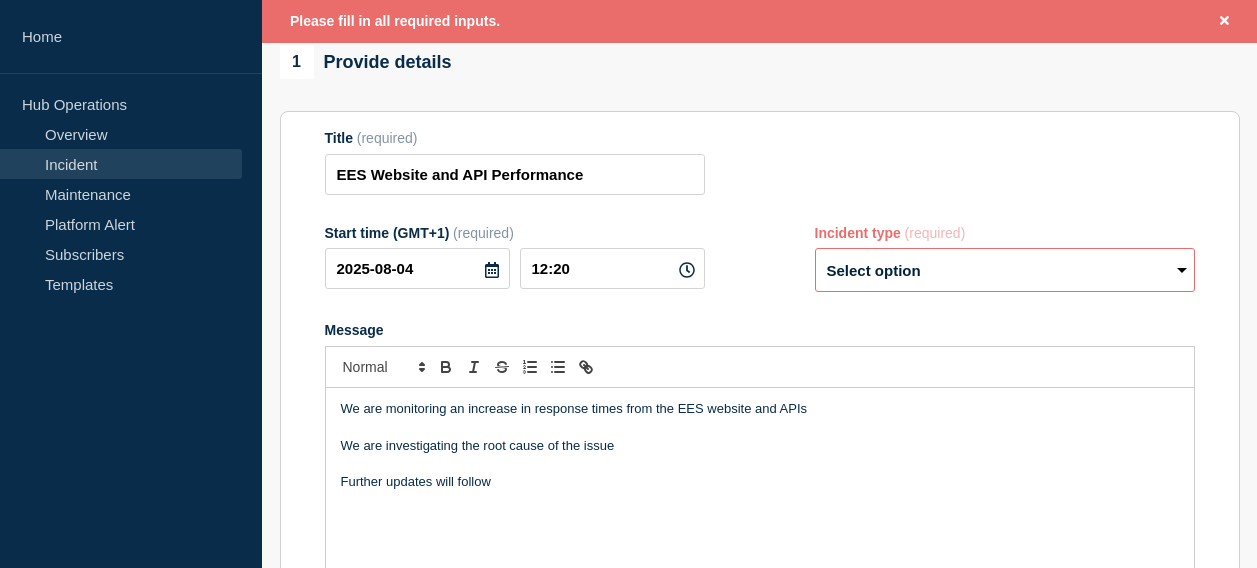 click on "Select option Investigating Identified Monitoring Resolved" at bounding box center [1005, 270] 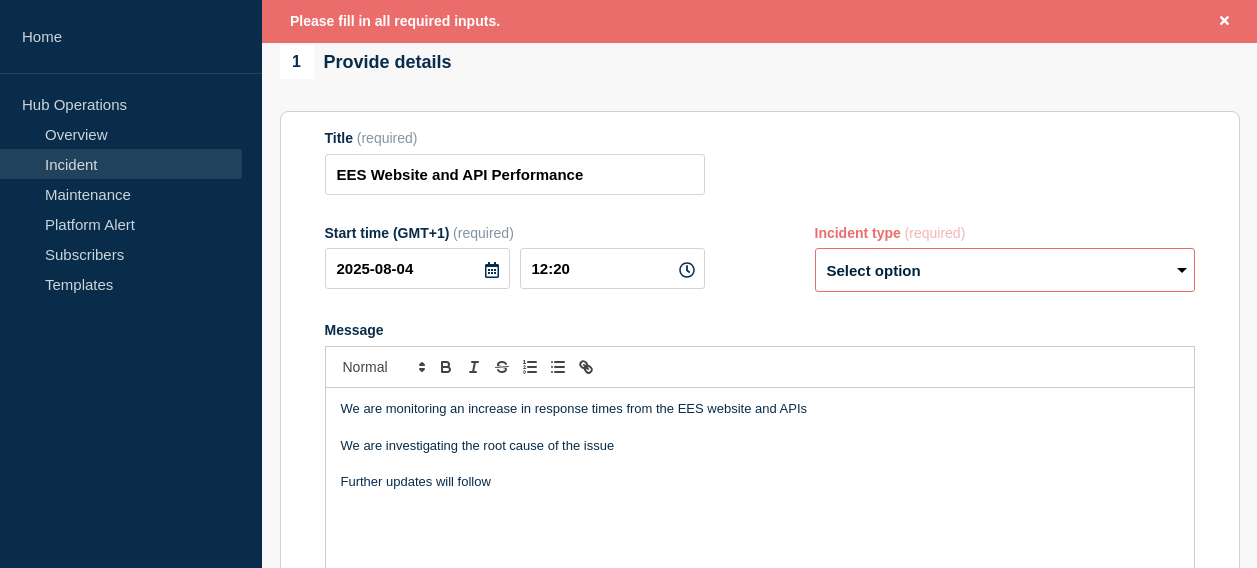 select on "investigating" 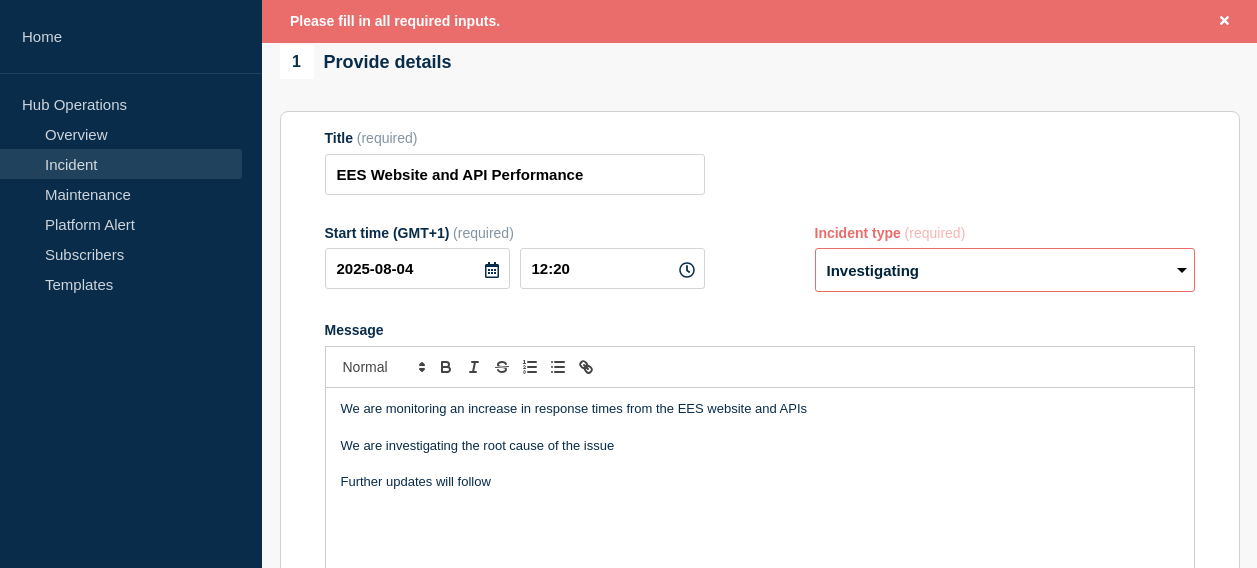 click on "Select option Investigating Identified Monitoring Resolved" at bounding box center (1005, 270) 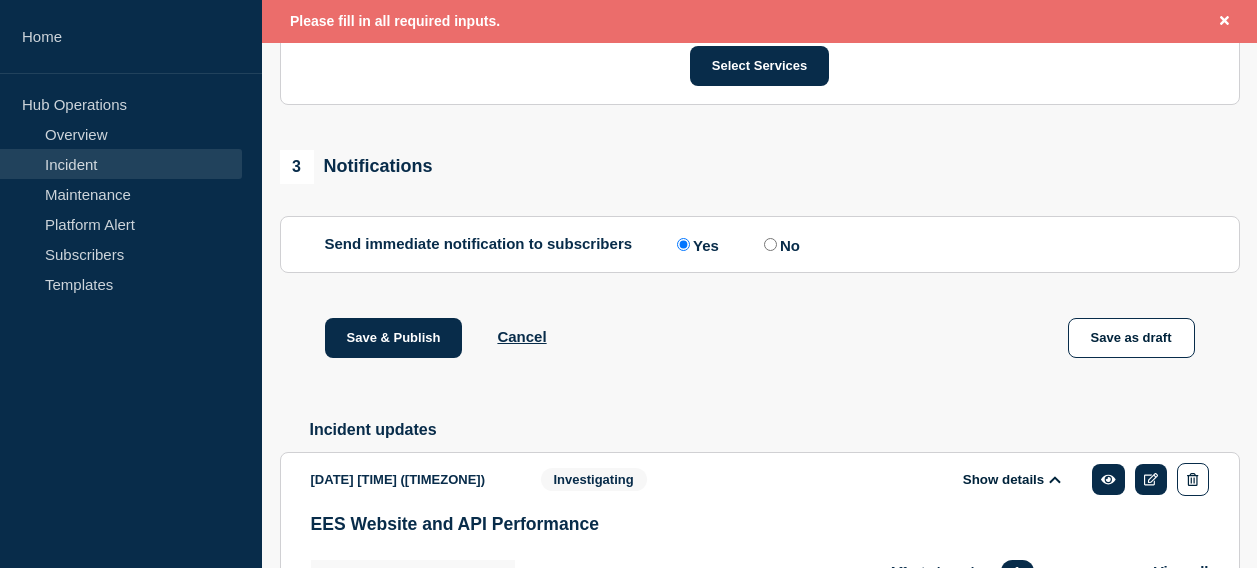 scroll, scrollTop: 1385, scrollLeft: 0, axis: vertical 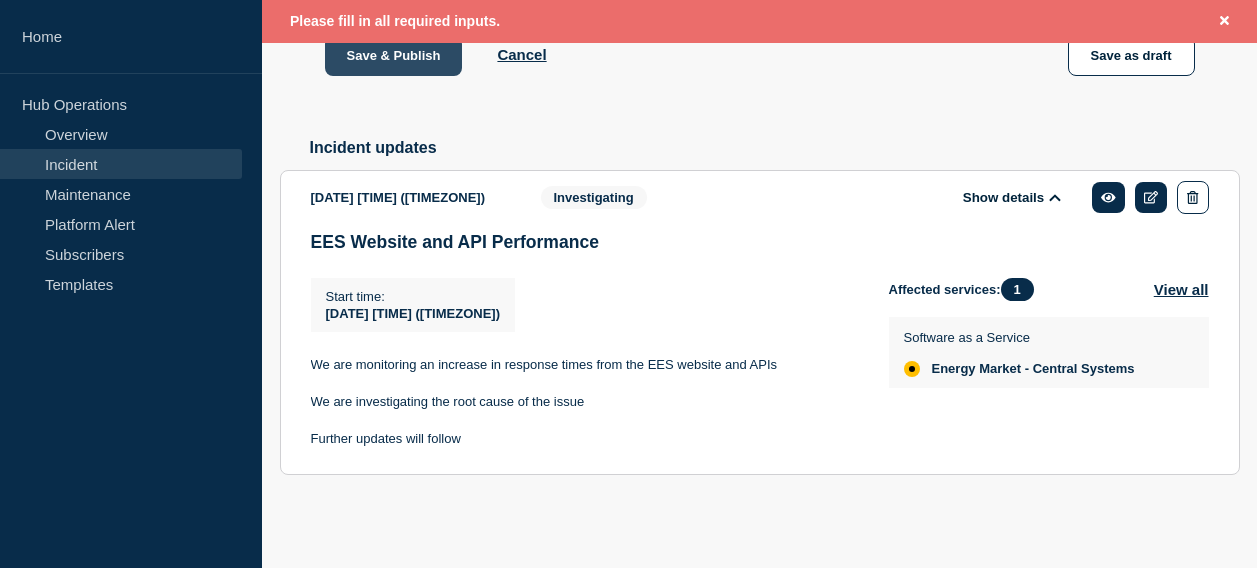 click on "Save & Publish" at bounding box center (394, 56) 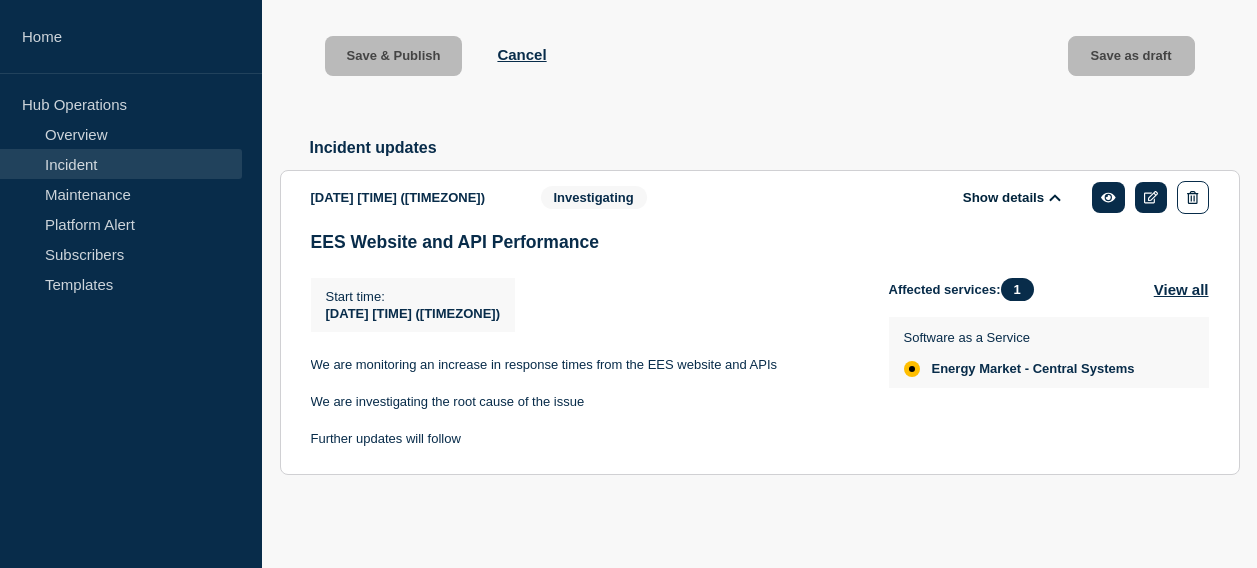 scroll, scrollTop: 1342, scrollLeft: 0, axis: vertical 